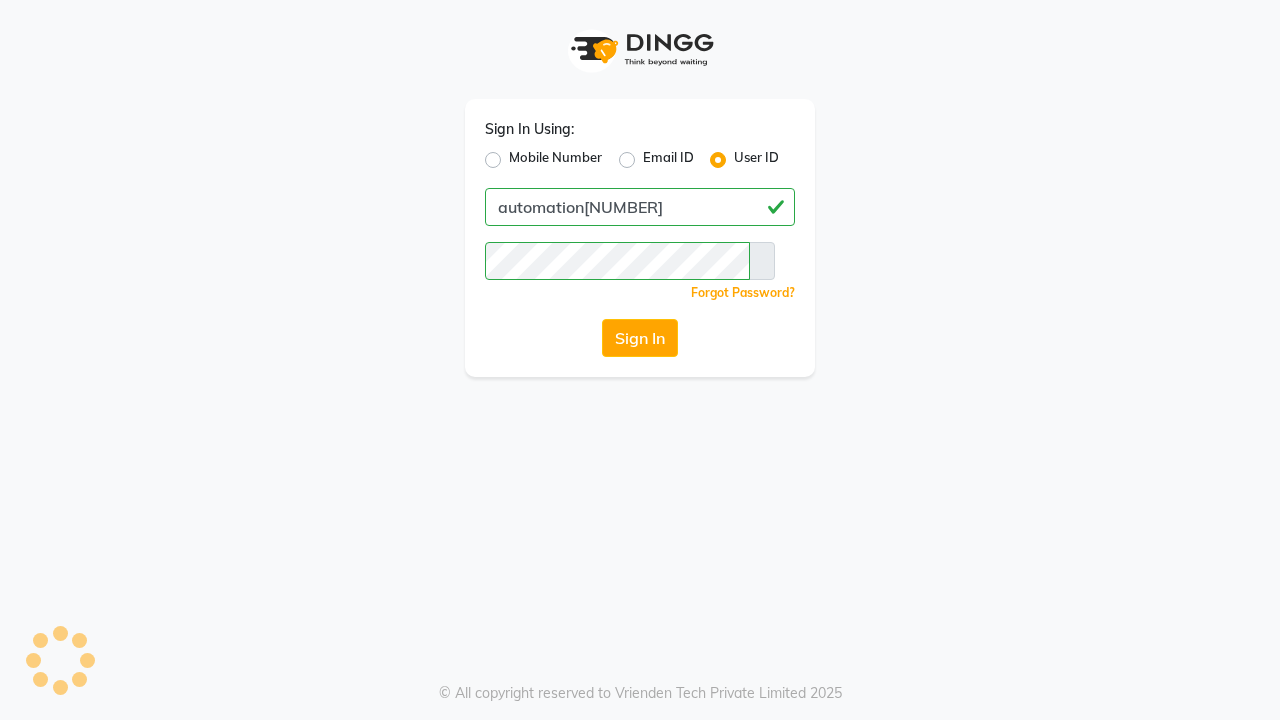 scroll, scrollTop: 0, scrollLeft: 0, axis: both 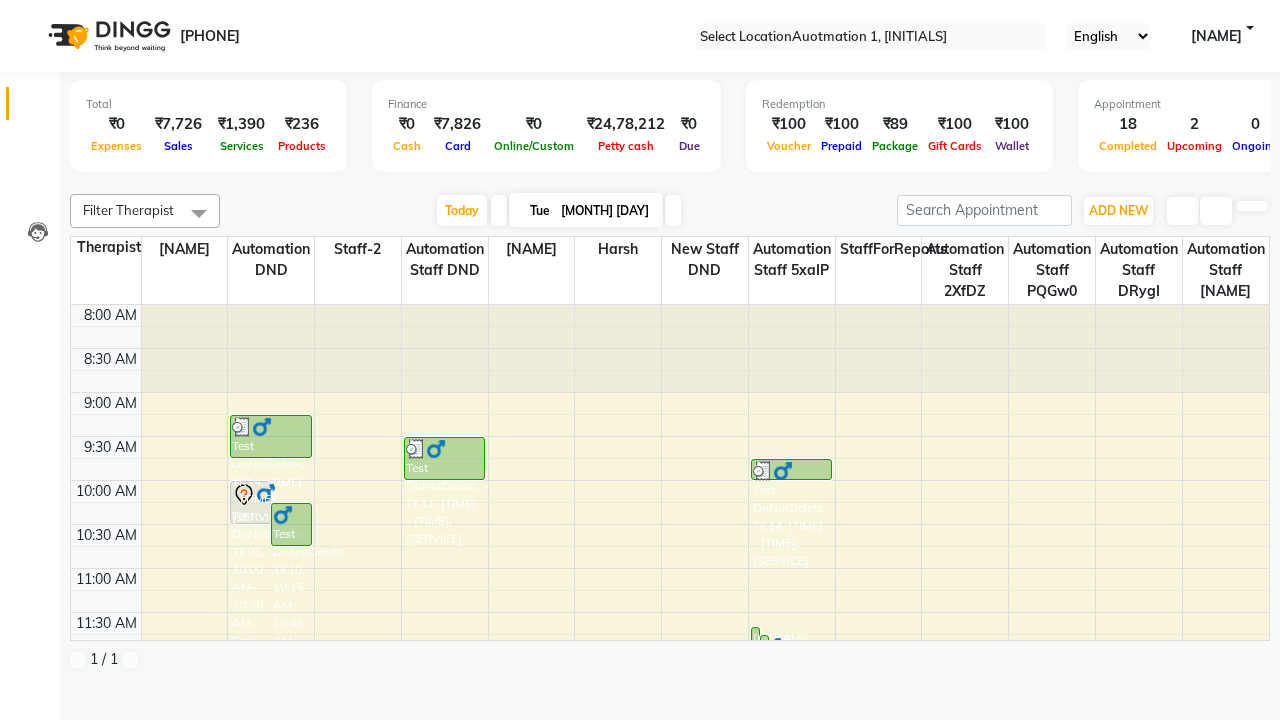 click at bounding box center (31, 8) 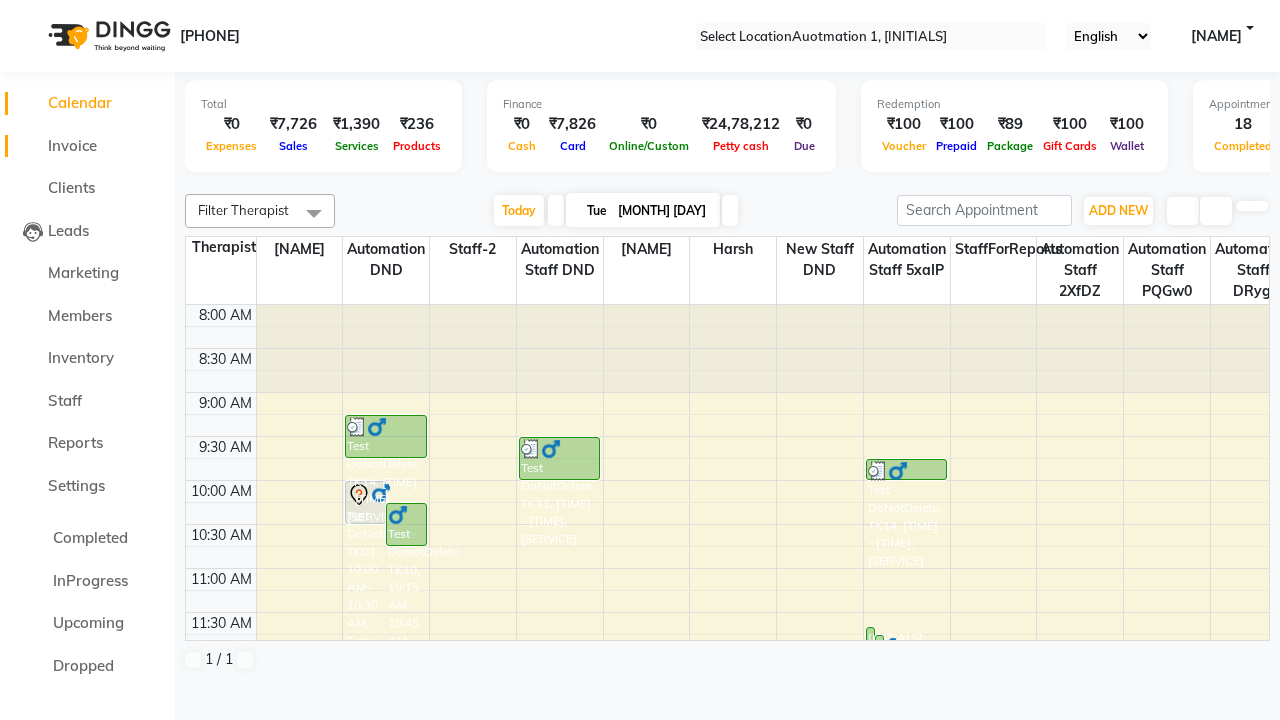 click on "Invoice" at bounding box center (72, 145) 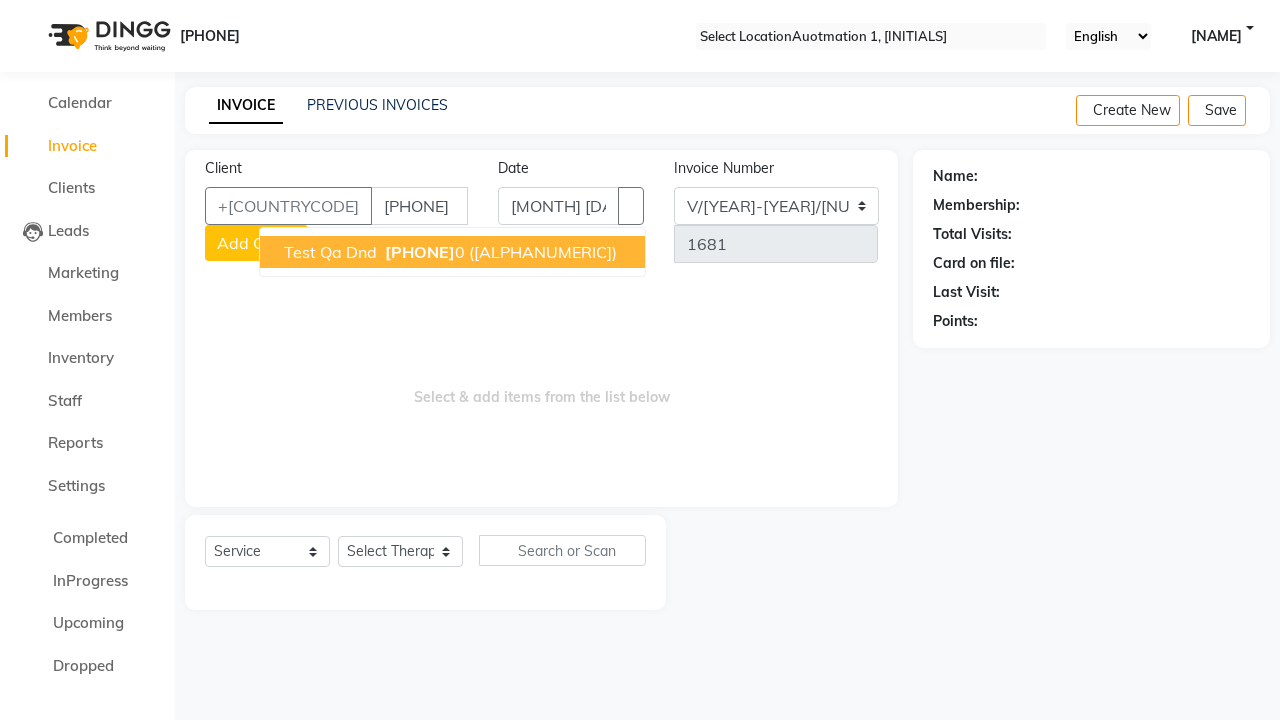 click on "[PHONE]" at bounding box center (420, 252) 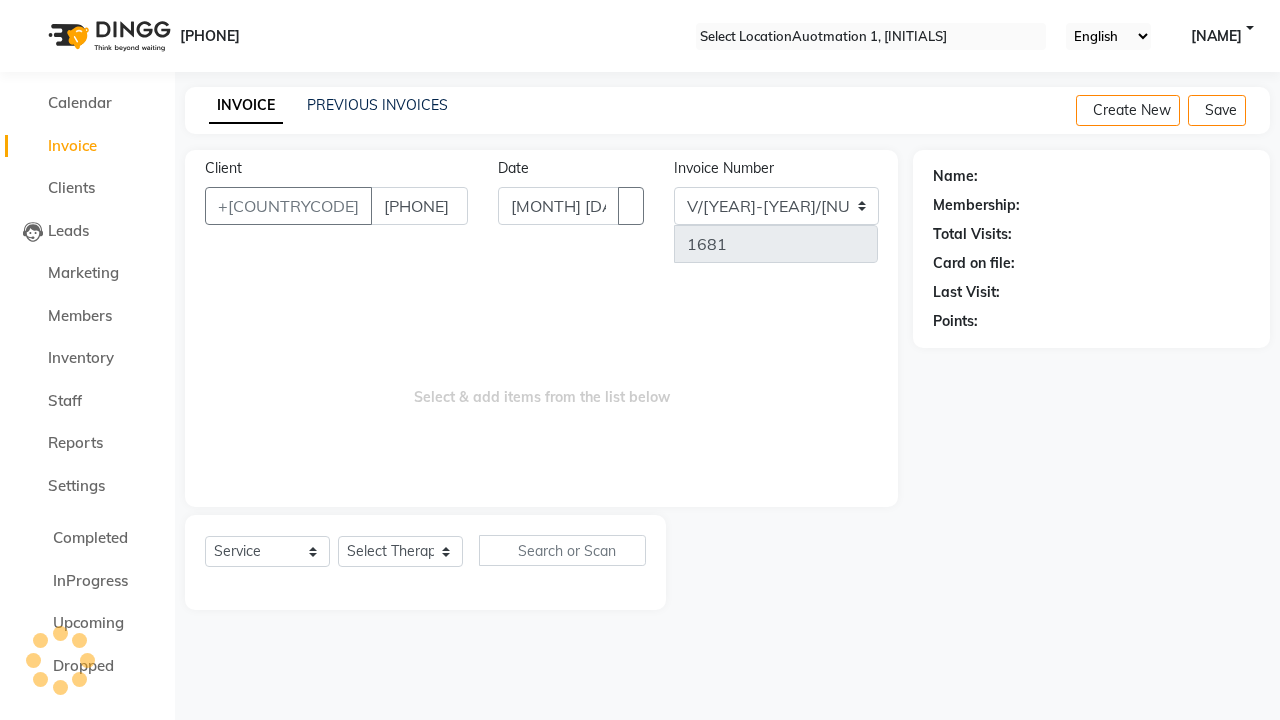 type on "[PHONE]" 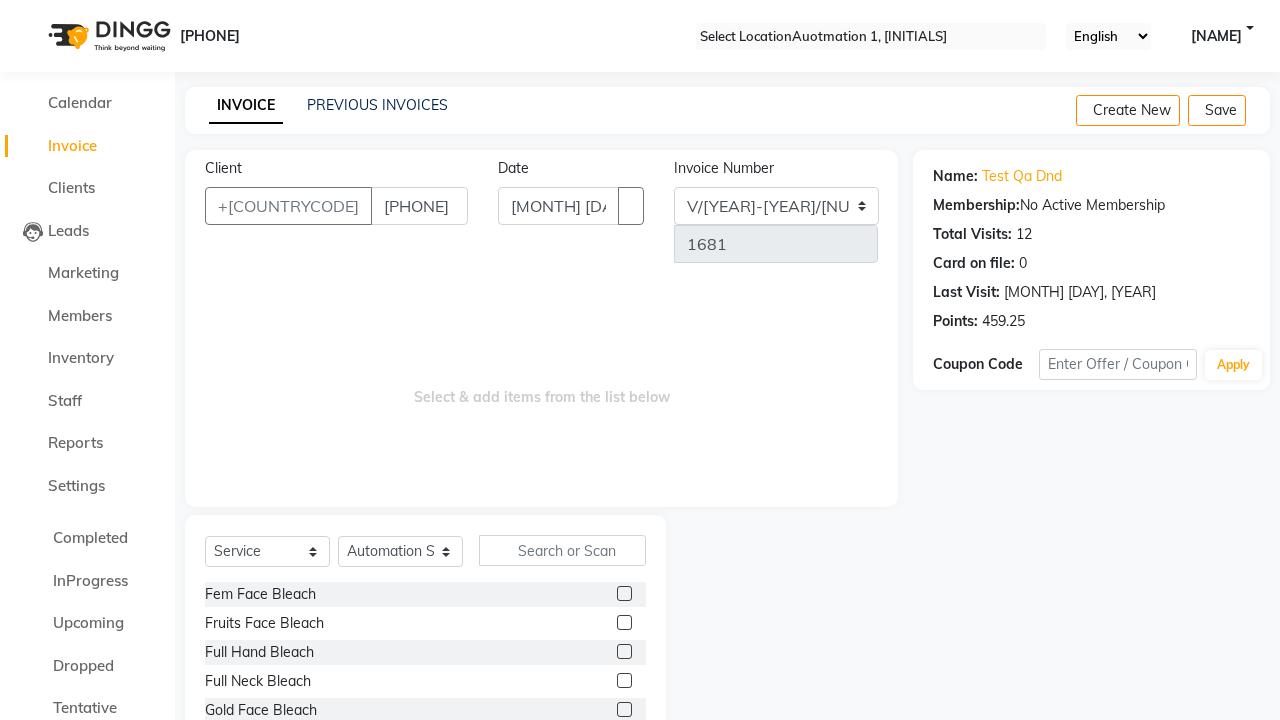 click at bounding box center (624, 622) 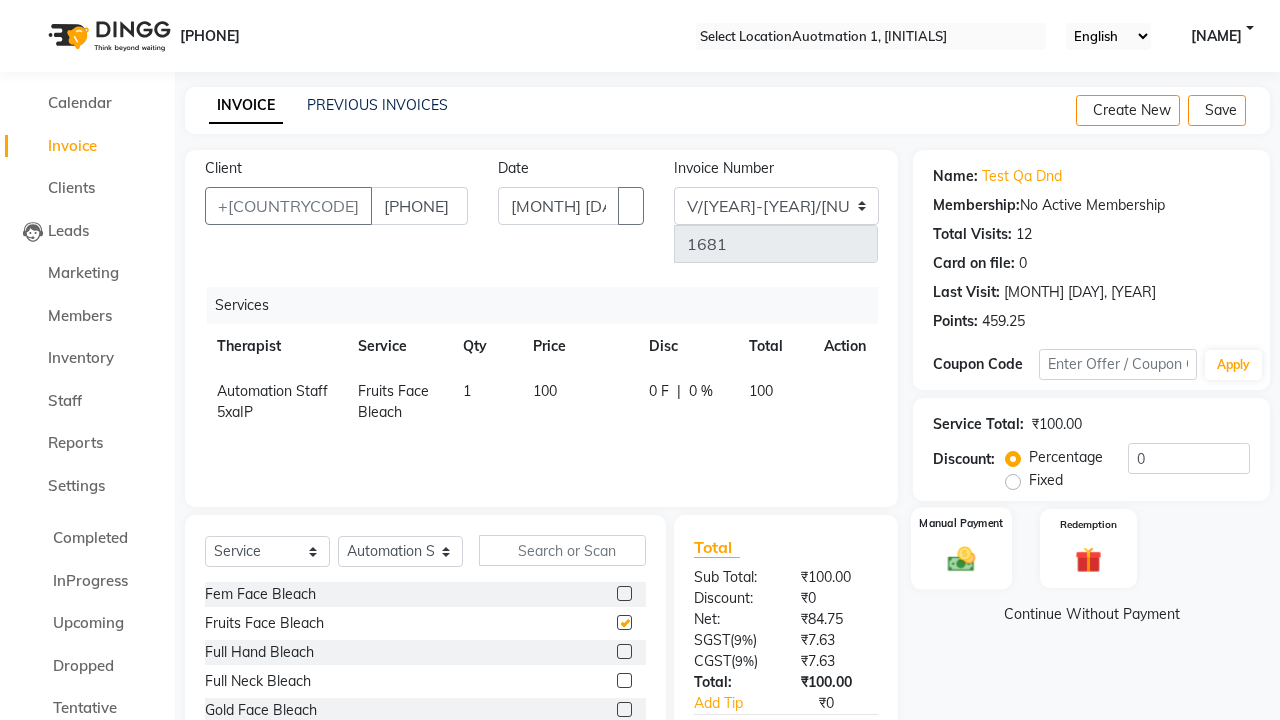 click at bounding box center [962, 558] 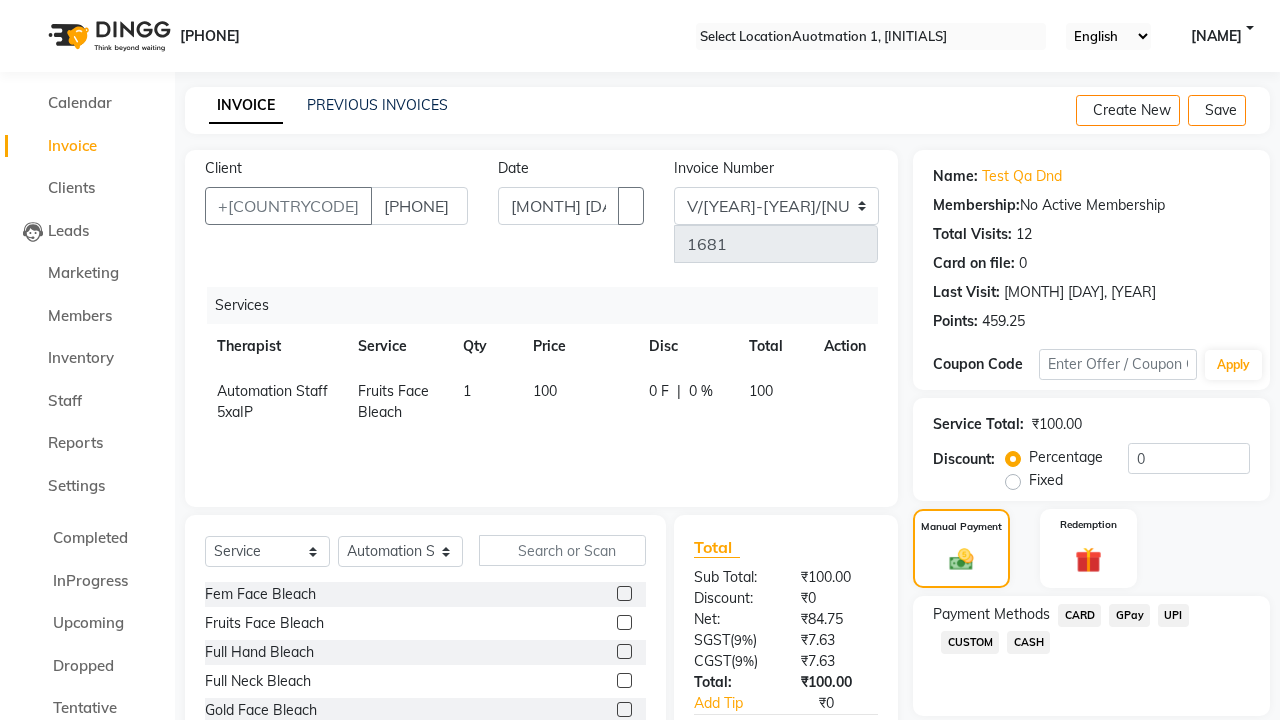 click on "CARD" at bounding box center [1079, 615] 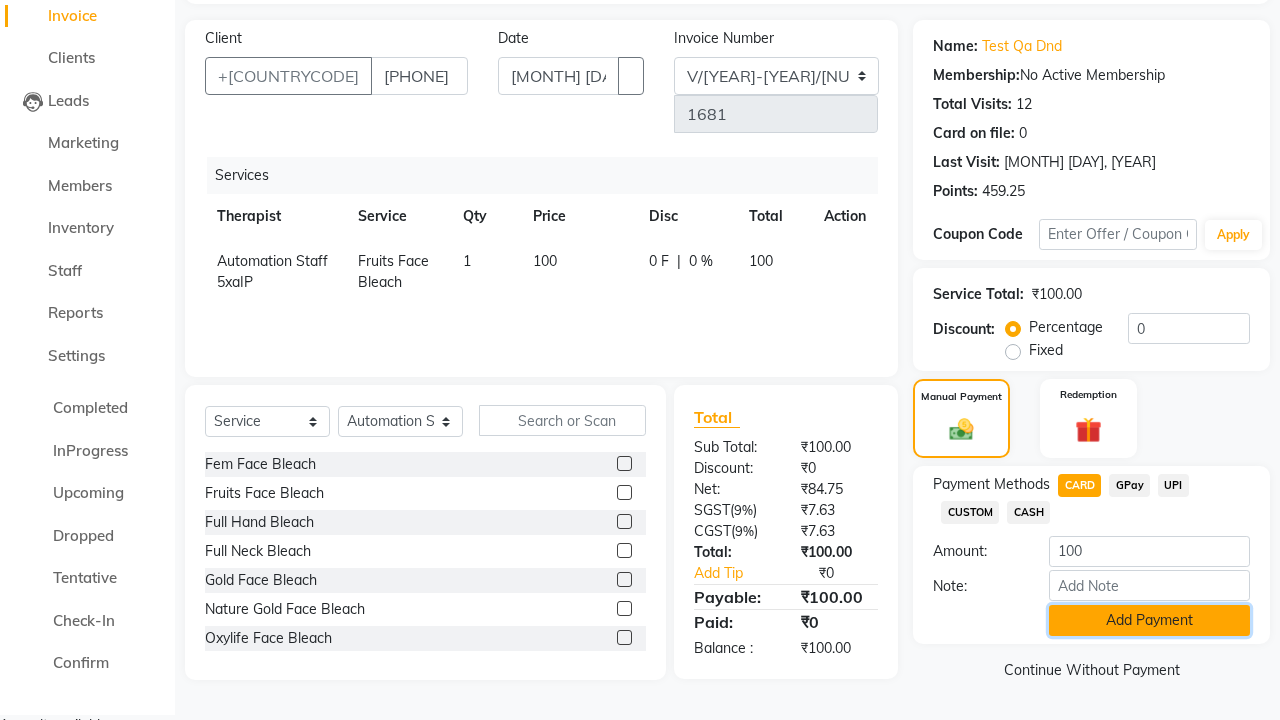 click on "Add Payment" at bounding box center (1149, 620) 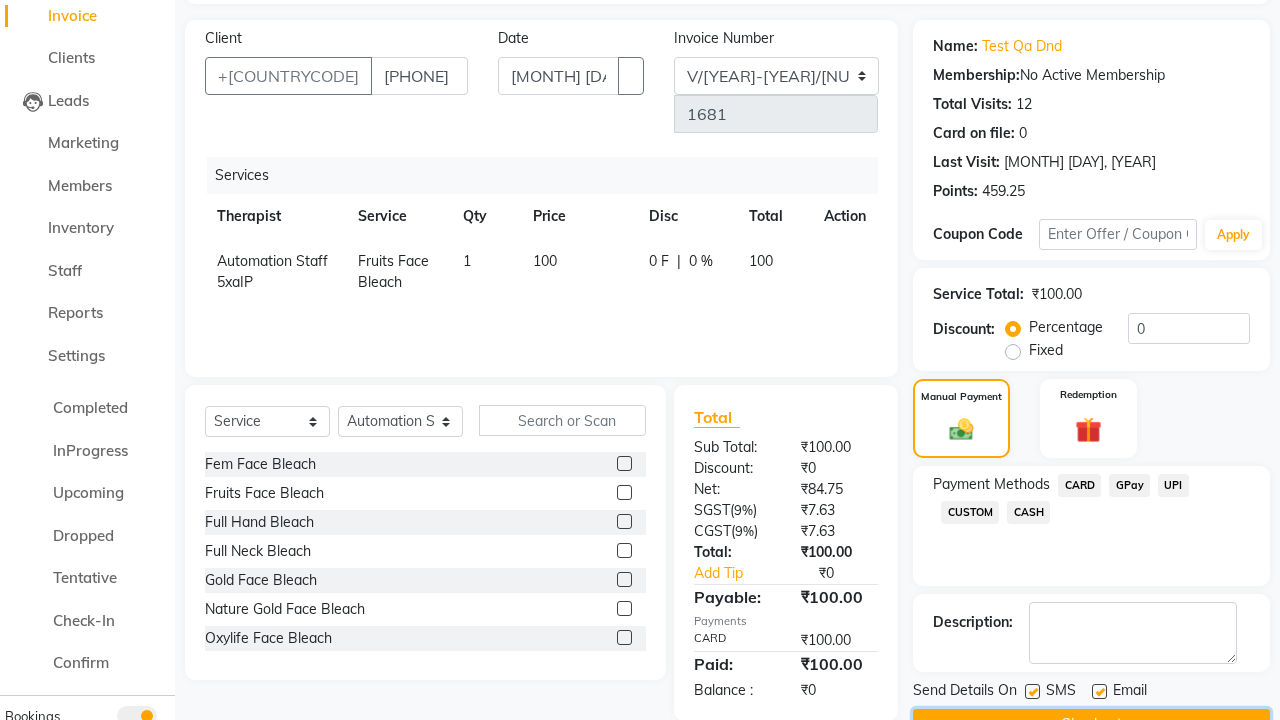 click on "Checkout" at bounding box center [1091, 724] 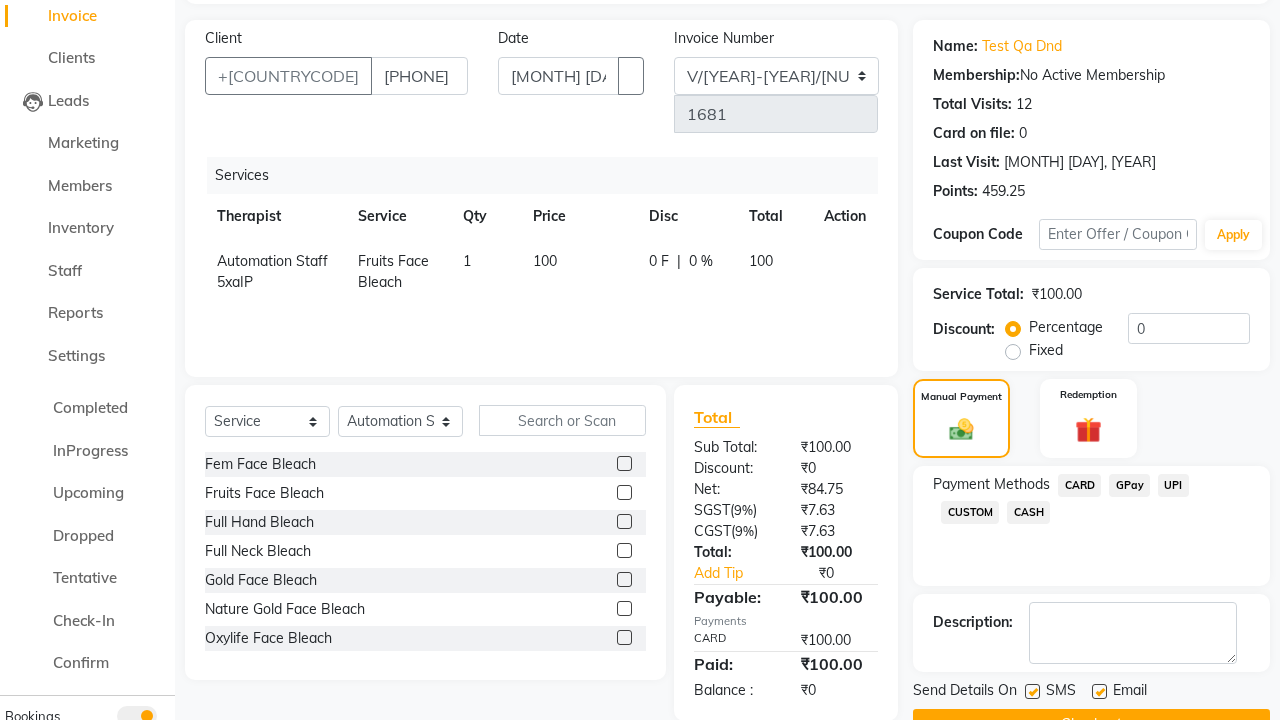 scroll, scrollTop: 156, scrollLeft: 0, axis: vertical 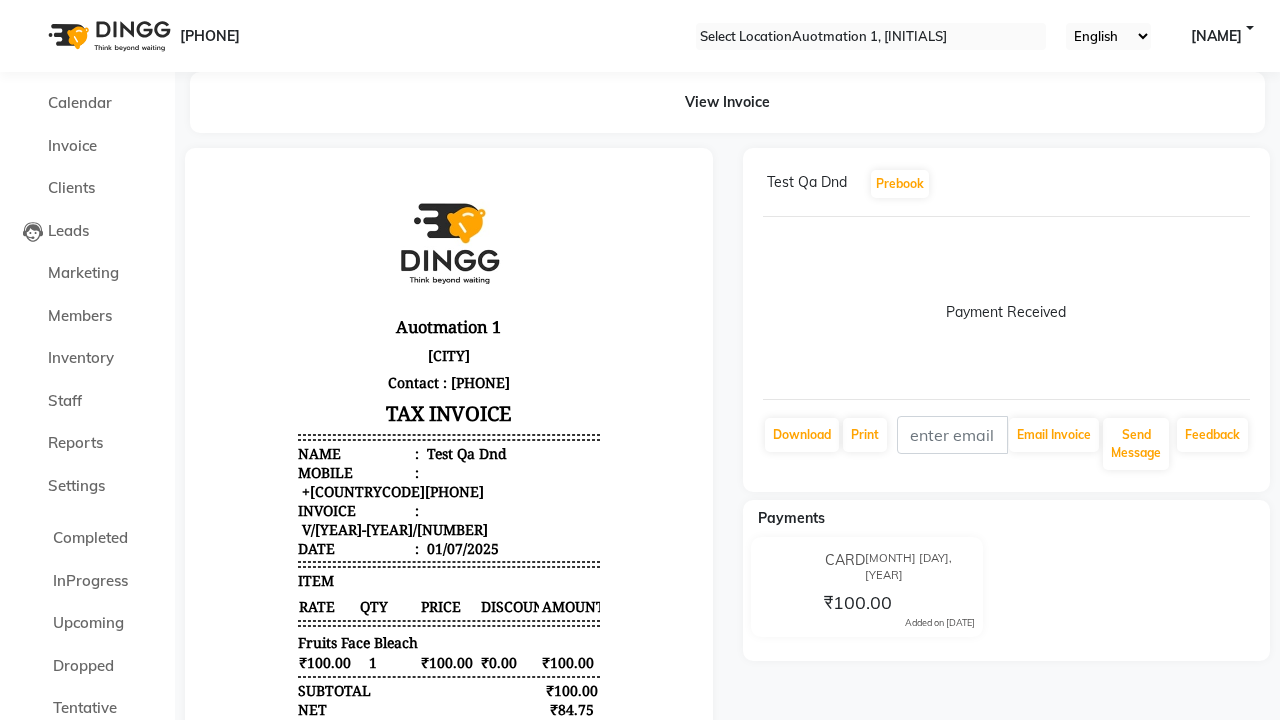 click at bounding box center (975, 589) 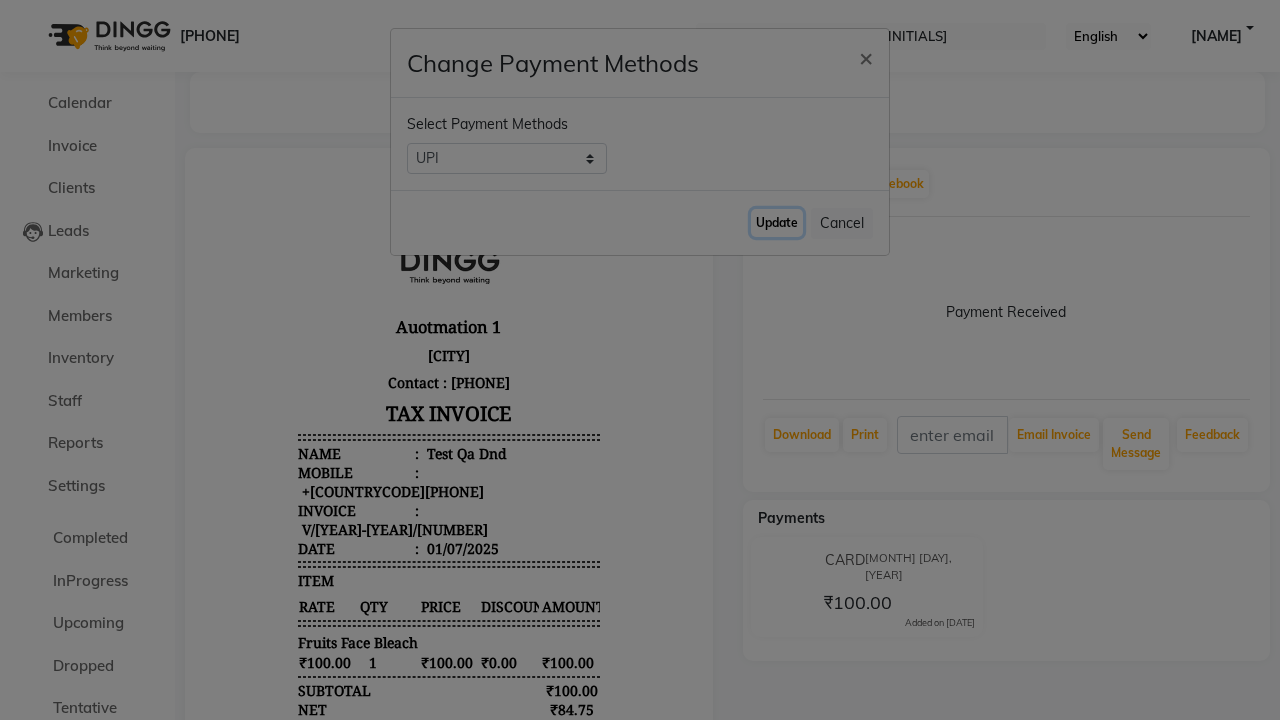 click on "Update" at bounding box center (777, 223) 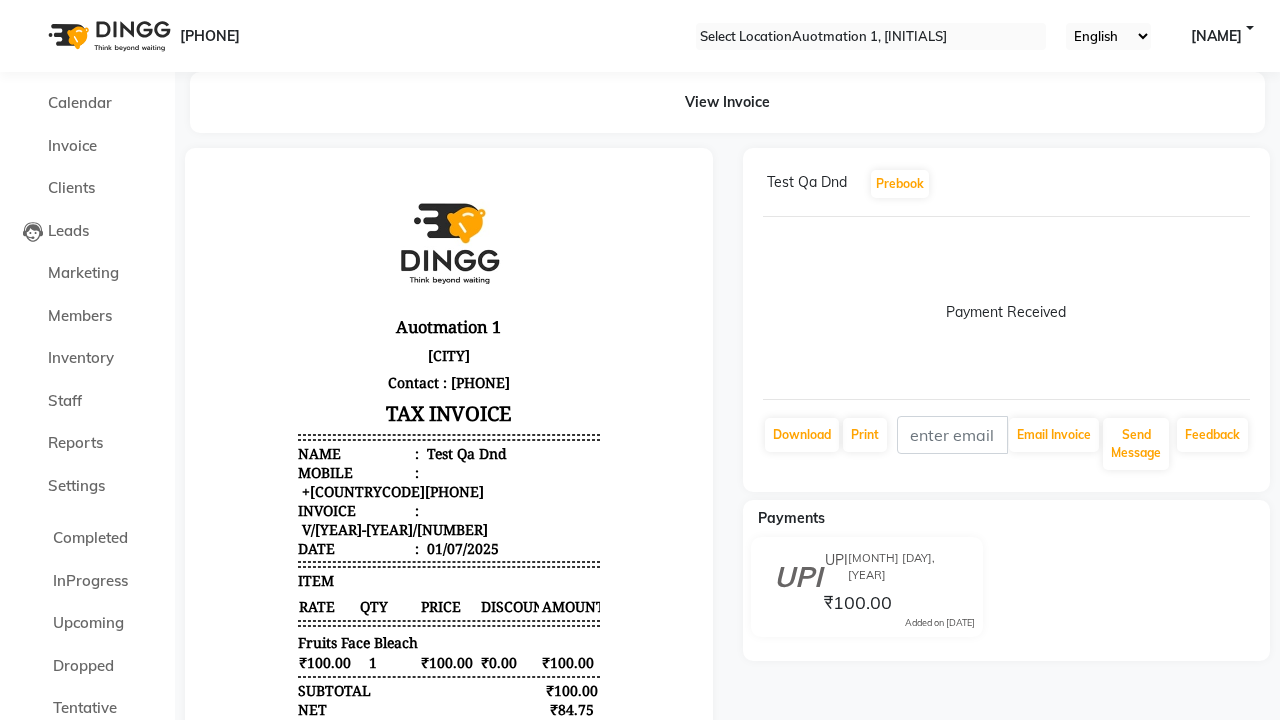 click on "Success   Bill created successfully." at bounding box center (640, 922) 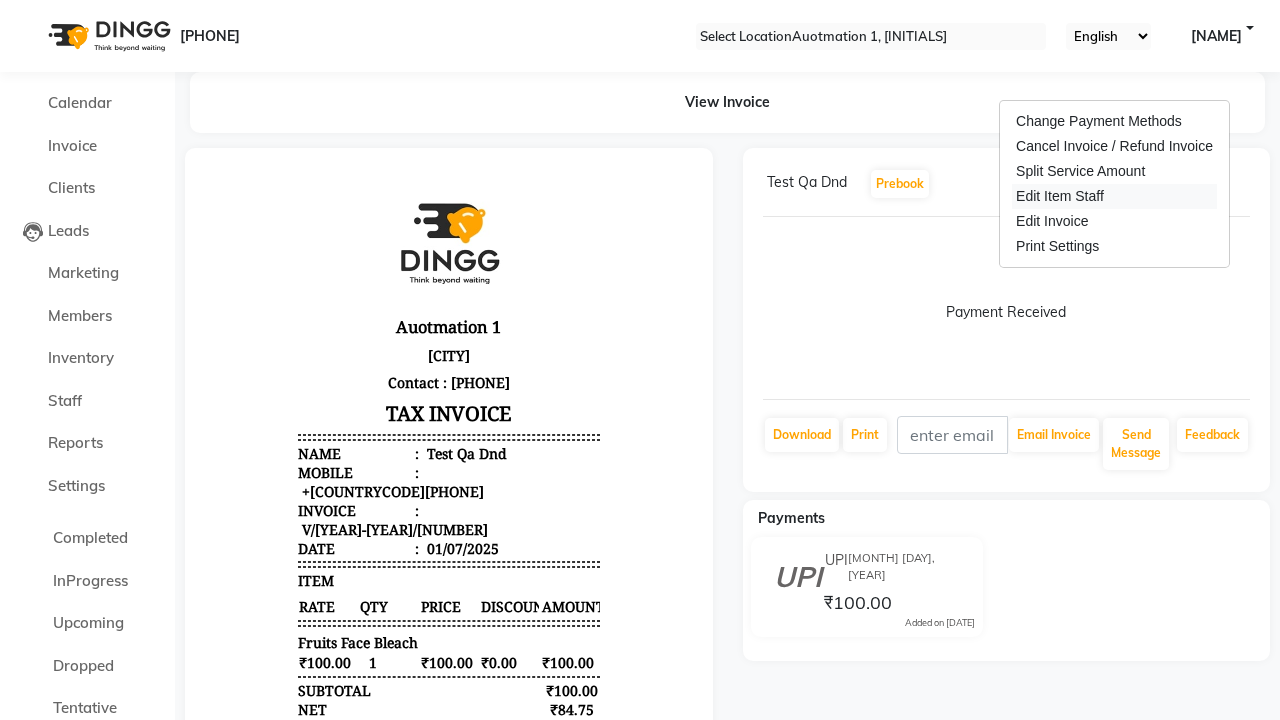 click on "Edit Item Staff" at bounding box center (1114, 196) 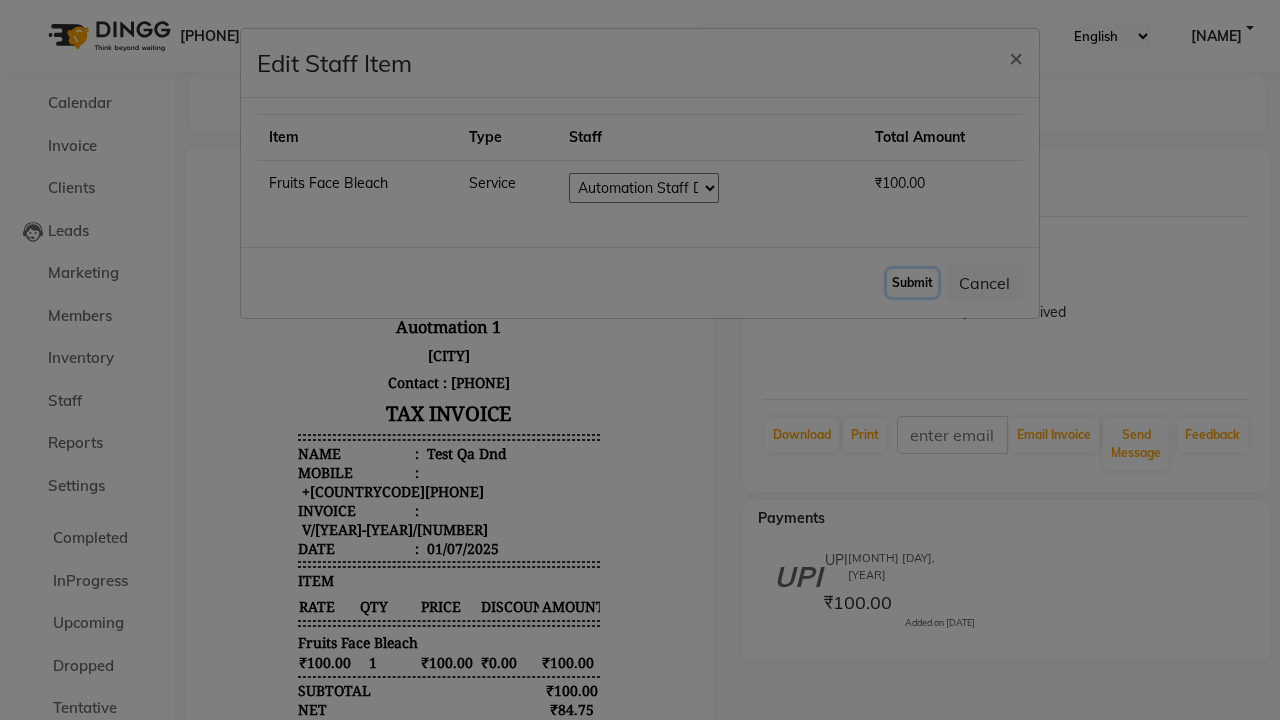 click on "Submit" at bounding box center [912, 283] 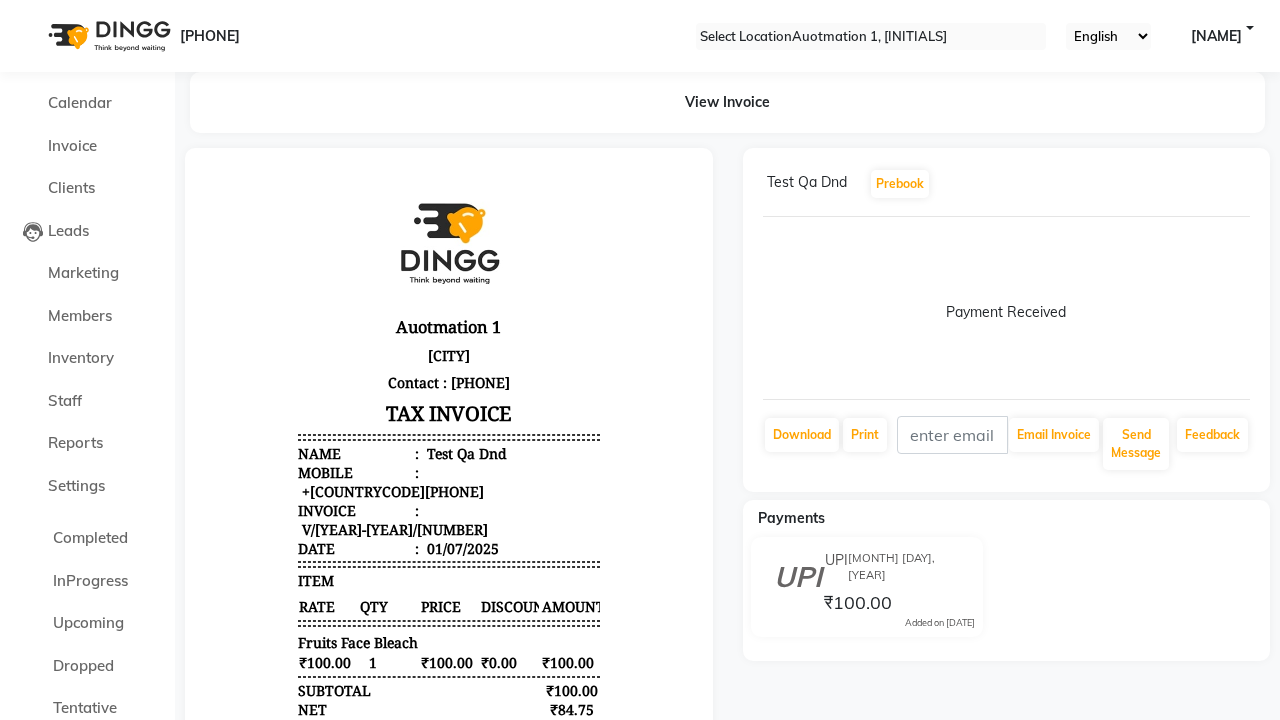 click on "Modified successfully." at bounding box center [640, 911] 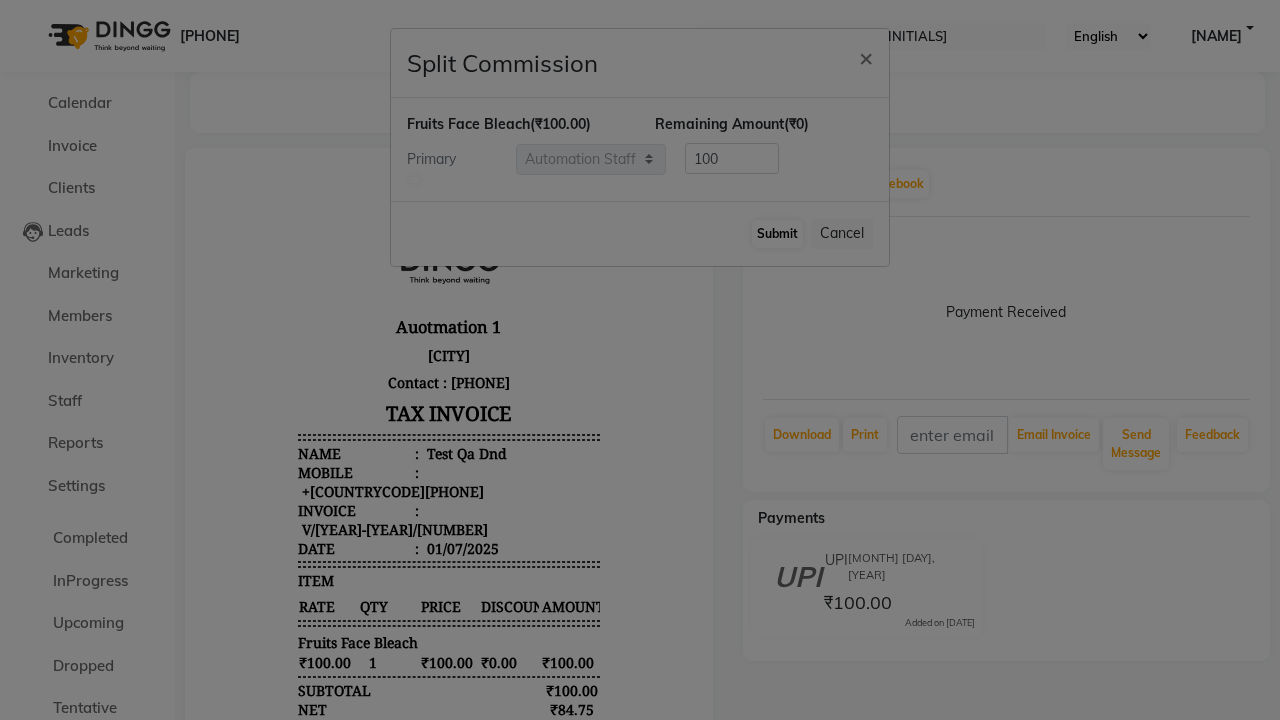 click at bounding box center [414, 180] 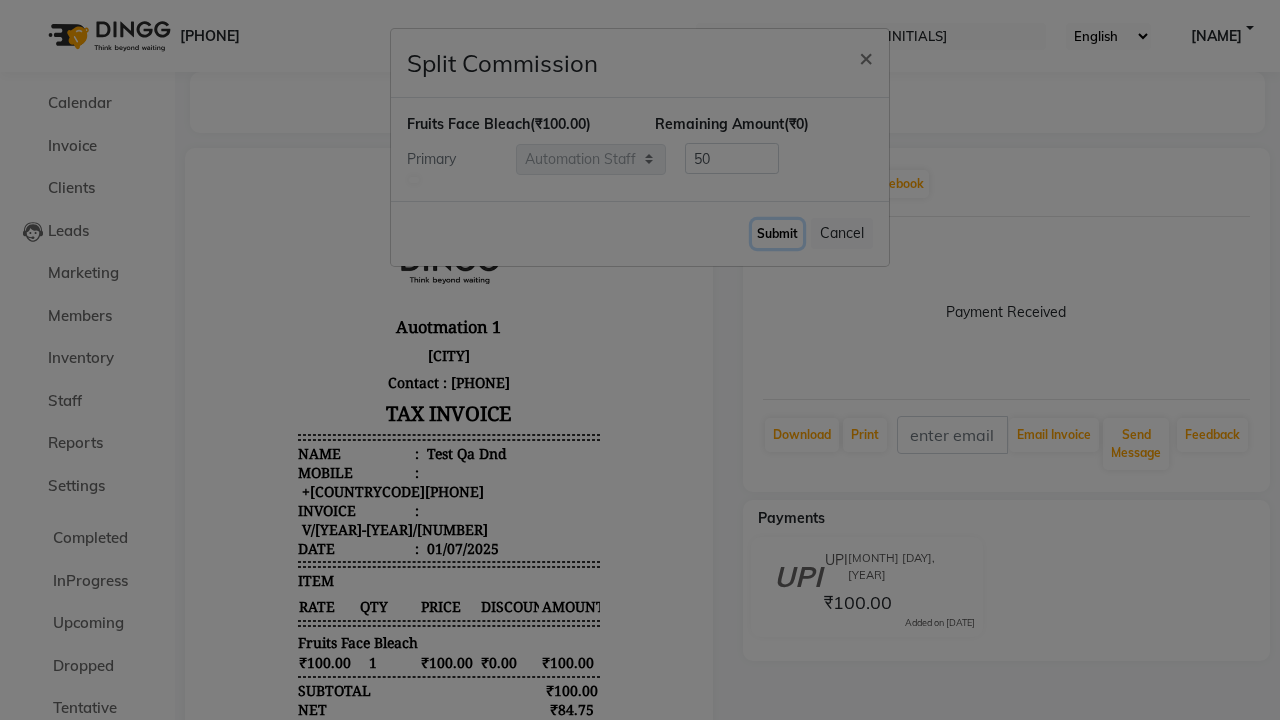 click on "Submit" at bounding box center [777, 234] 